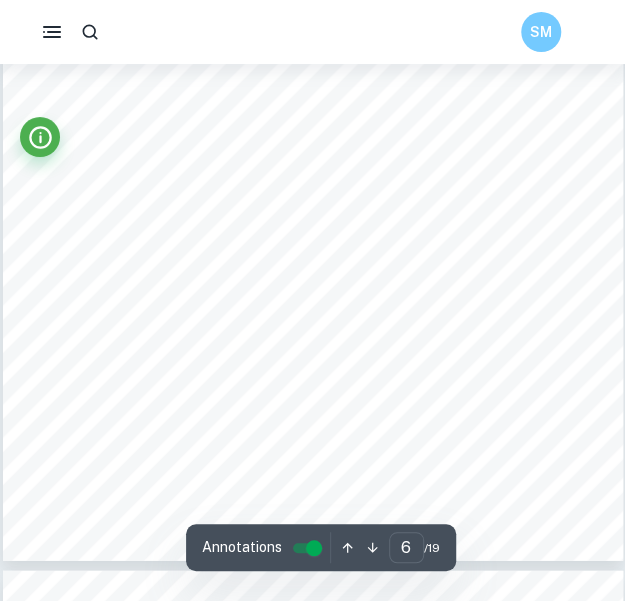scroll, scrollTop: 4594, scrollLeft: 0, axis: vertical 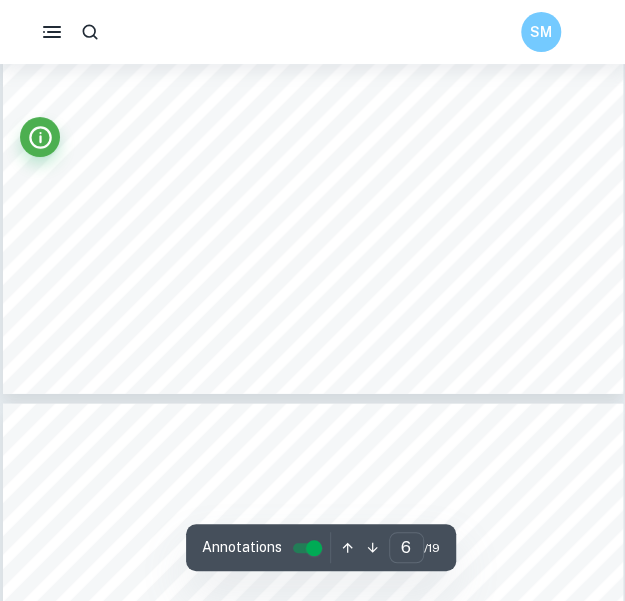type on "7" 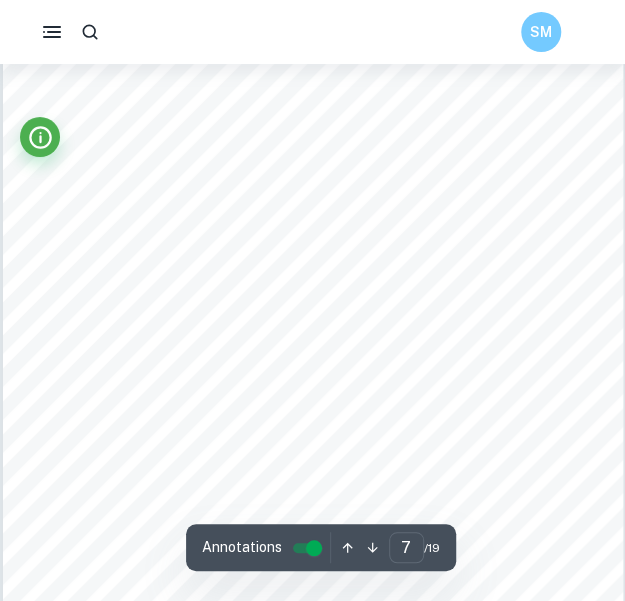 scroll, scrollTop: 5252, scrollLeft: 0, axis: vertical 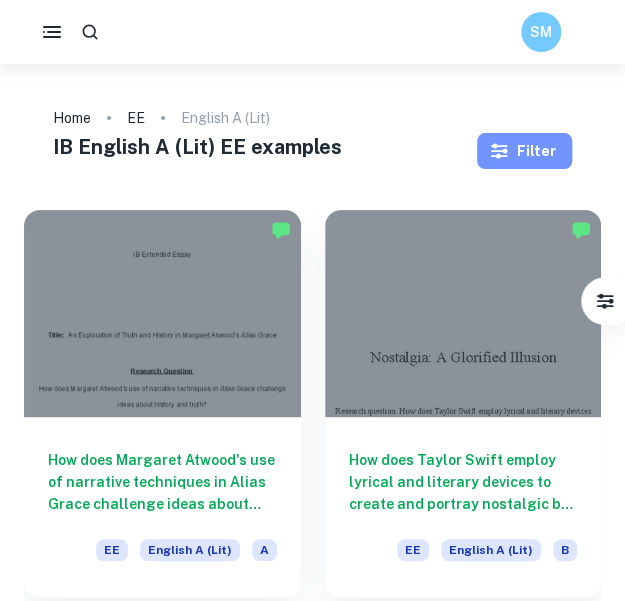 click on "Filter" at bounding box center [524, 151] 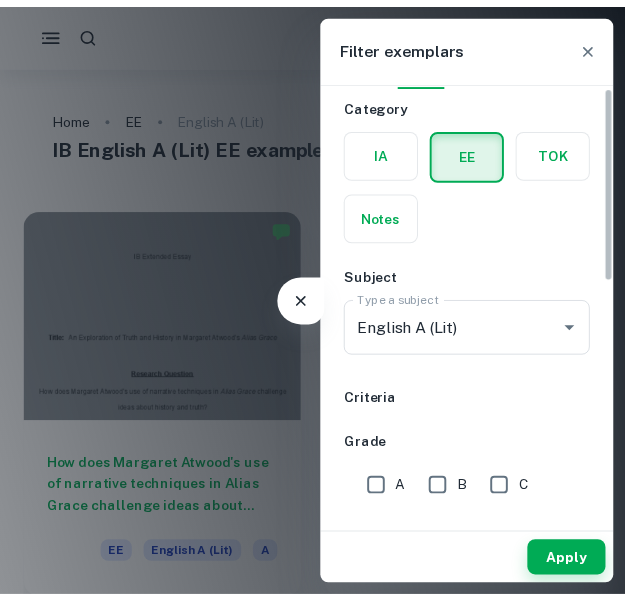 scroll, scrollTop: 0, scrollLeft: 0, axis: both 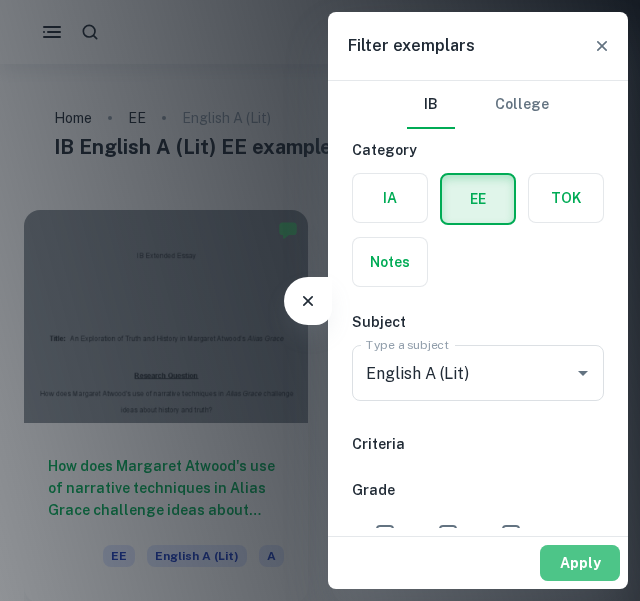 click on "Apply" at bounding box center (580, 563) 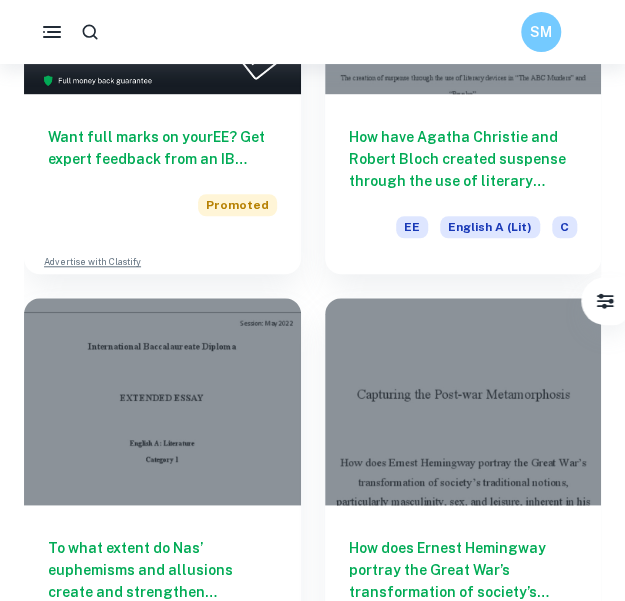 scroll, scrollTop: 3756, scrollLeft: 0, axis: vertical 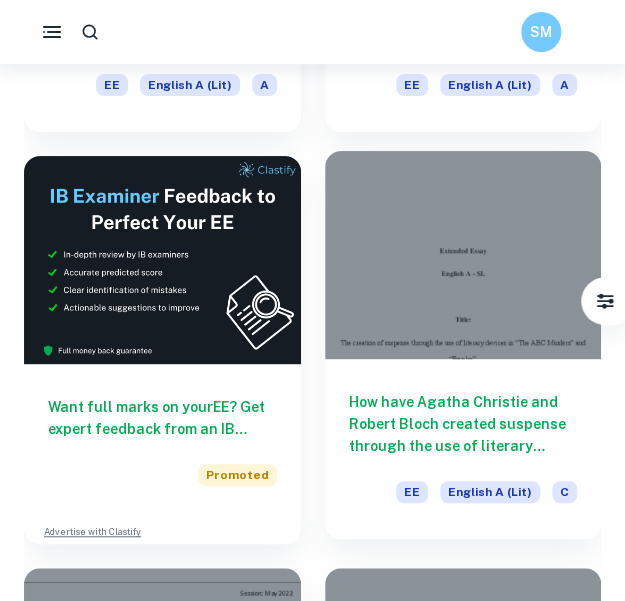 click on "How have Agatha Christie and Robert Bloch created suspense through the use of literary  devices in their books “The ABC Murders” and “Psycho”?" at bounding box center (463, 424) 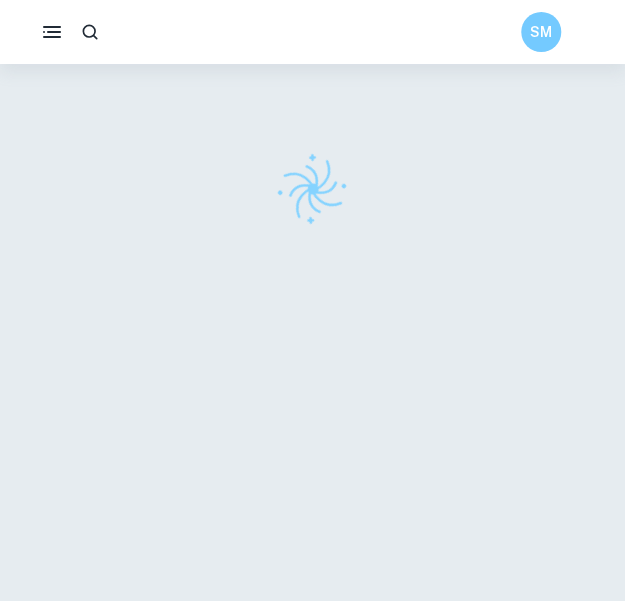 click at bounding box center (313, 346) 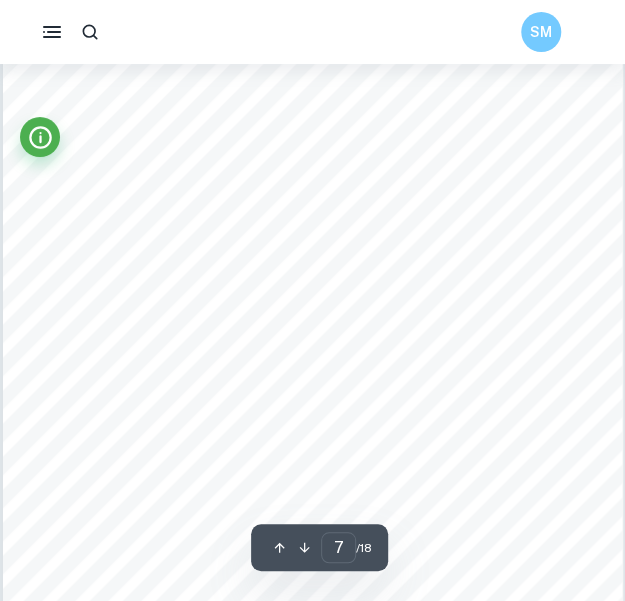scroll, scrollTop: 5751, scrollLeft: 0, axis: vertical 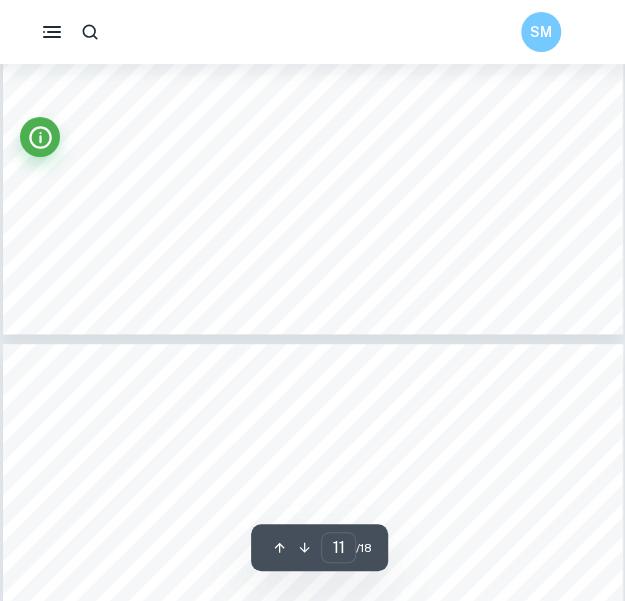 type on "12" 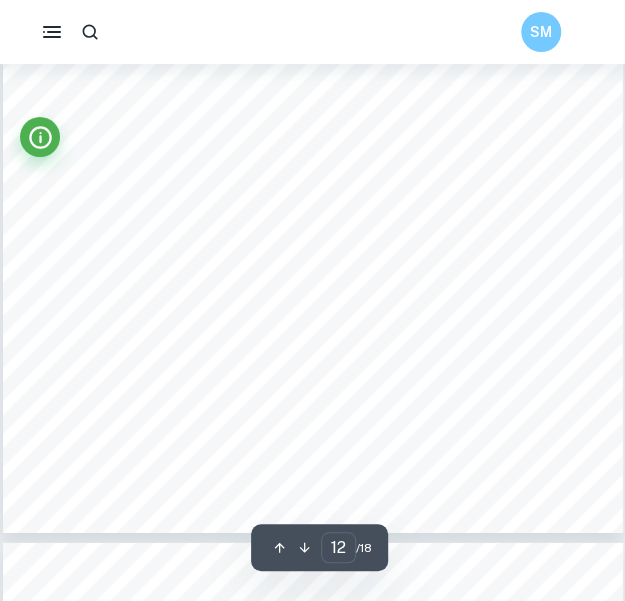 scroll, scrollTop: 10609, scrollLeft: 0, axis: vertical 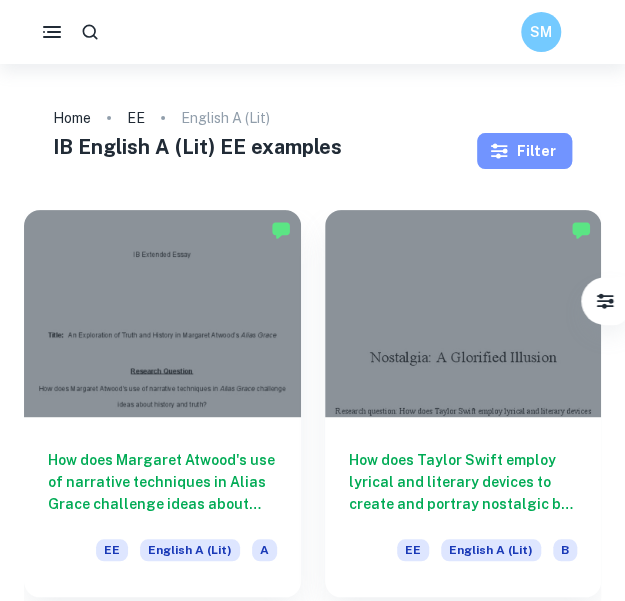 click on "Filter" at bounding box center [524, 151] 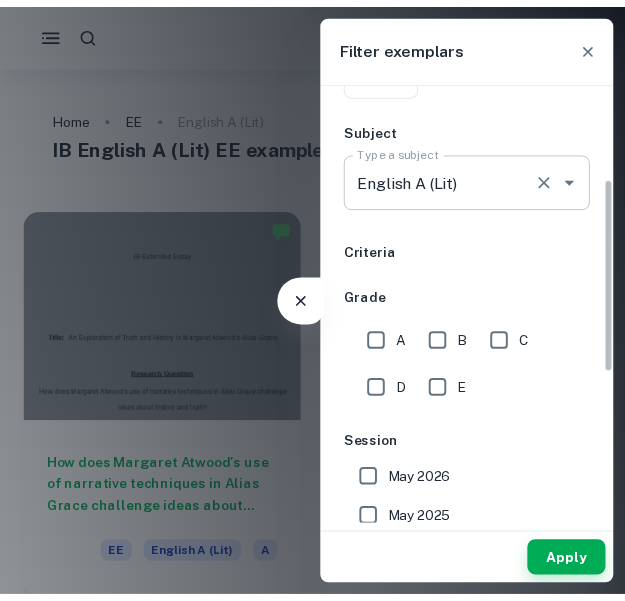 scroll, scrollTop: 215, scrollLeft: 0, axis: vertical 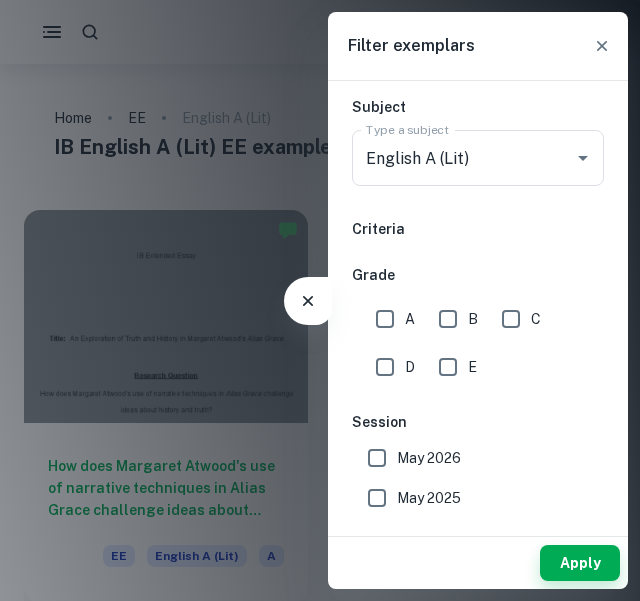 click on "D" at bounding box center (385, 367) 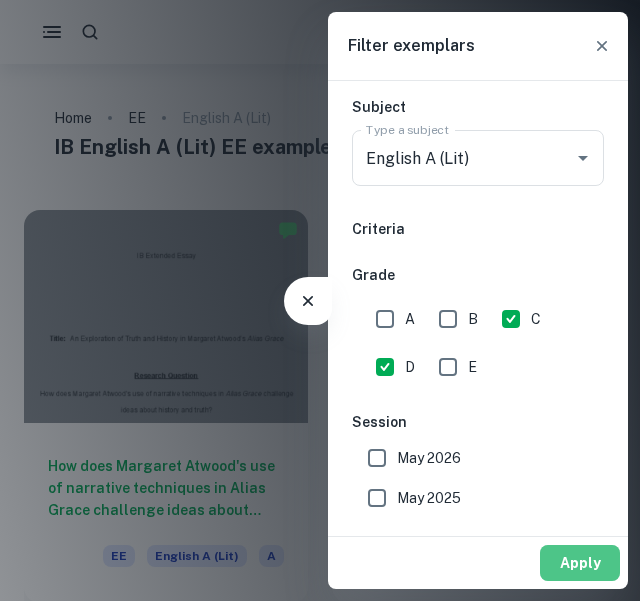 click on "Apply" at bounding box center [580, 563] 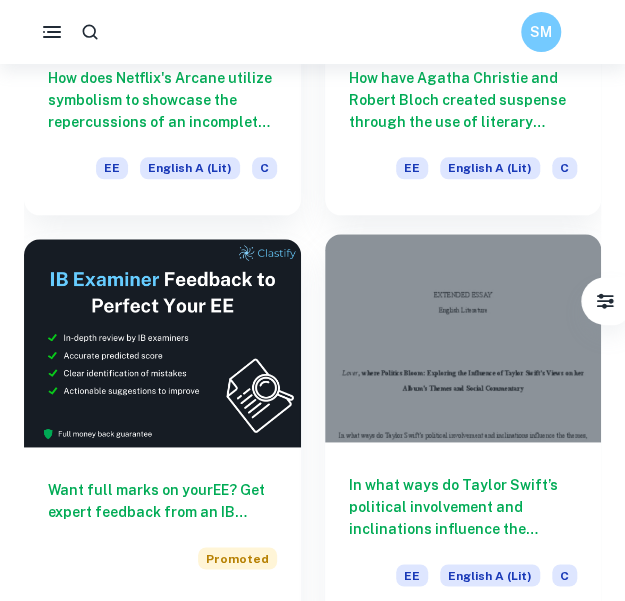 scroll, scrollTop: 407, scrollLeft: 0, axis: vertical 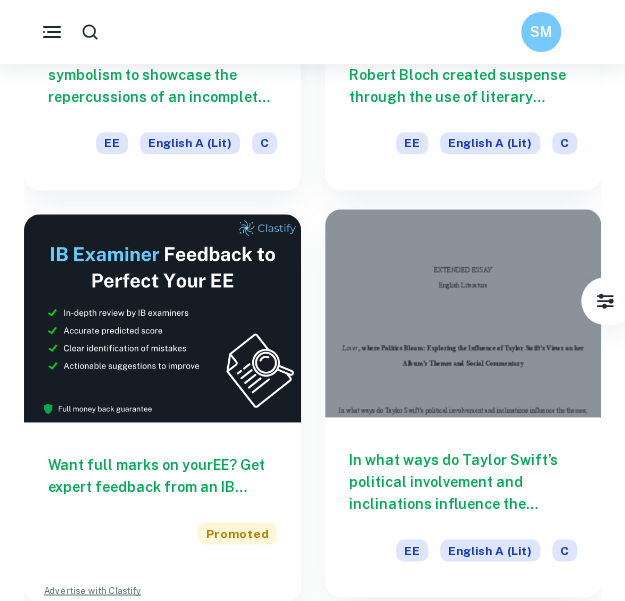 click on "In what ways do Taylor Swift’s political involvement and inclinations influence the themes, messages, and social commentary in her album Lover?" at bounding box center (463, 482) 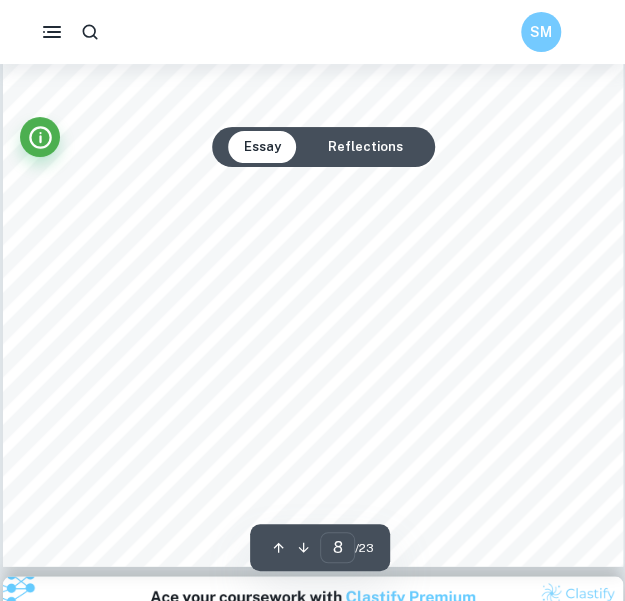 scroll, scrollTop: 6212, scrollLeft: 0, axis: vertical 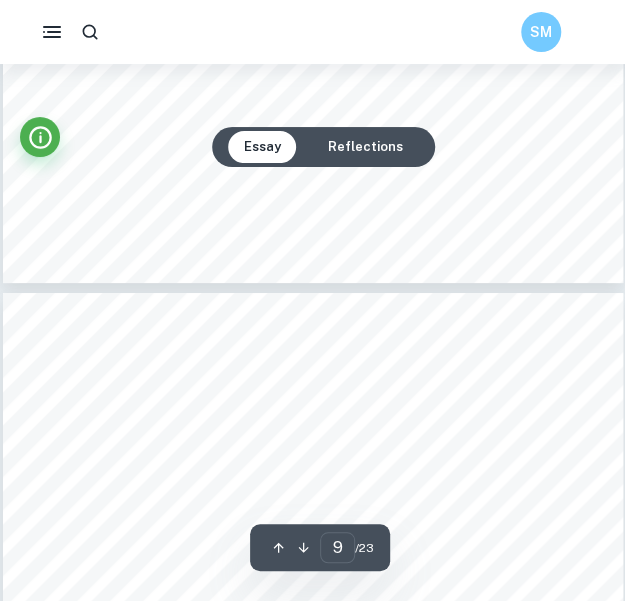 type on "10" 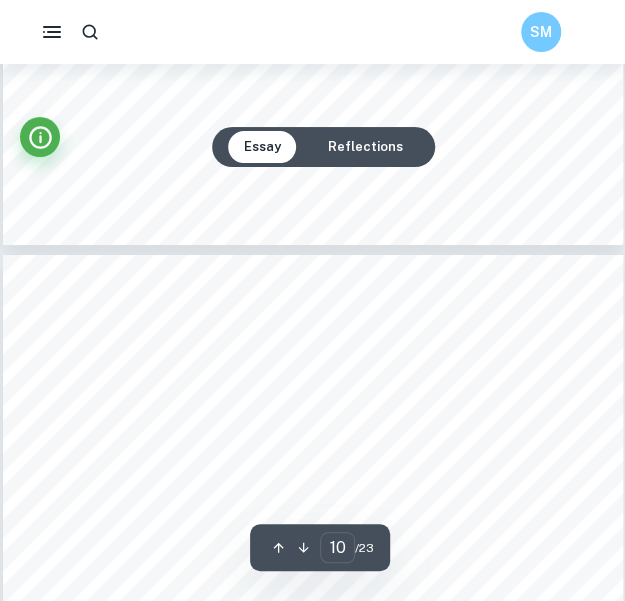 scroll, scrollTop: 7468, scrollLeft: 0, axis: vertical 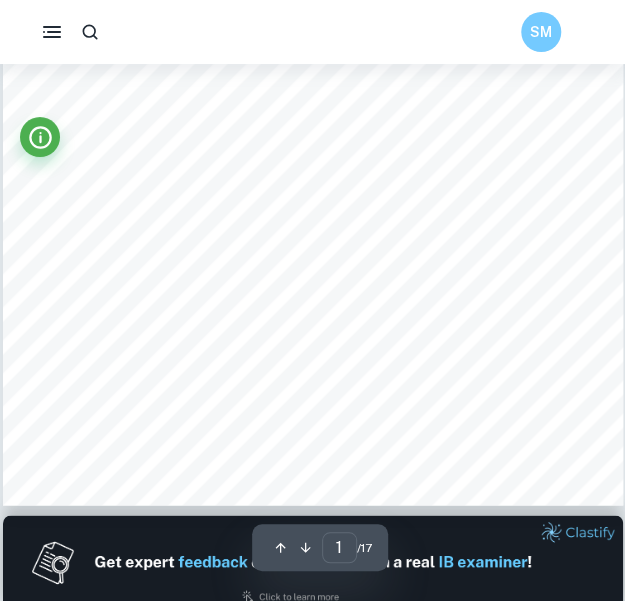 type on "2" 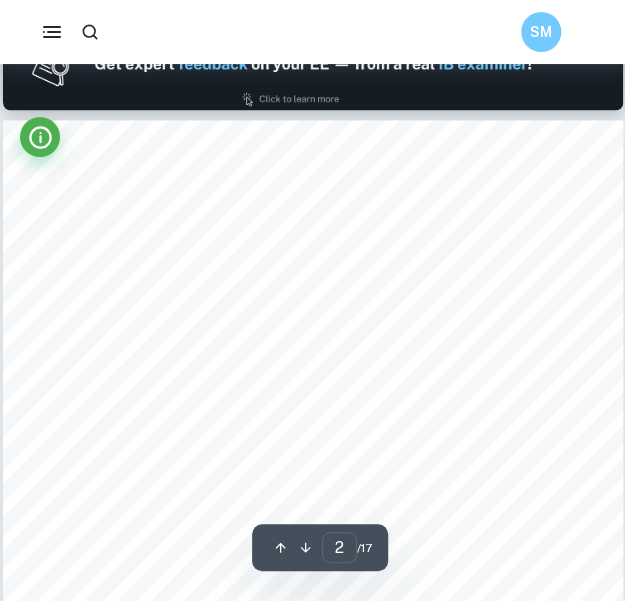 scroll, scrollTop: 1008, scrollLeft: 0, axis: vertical 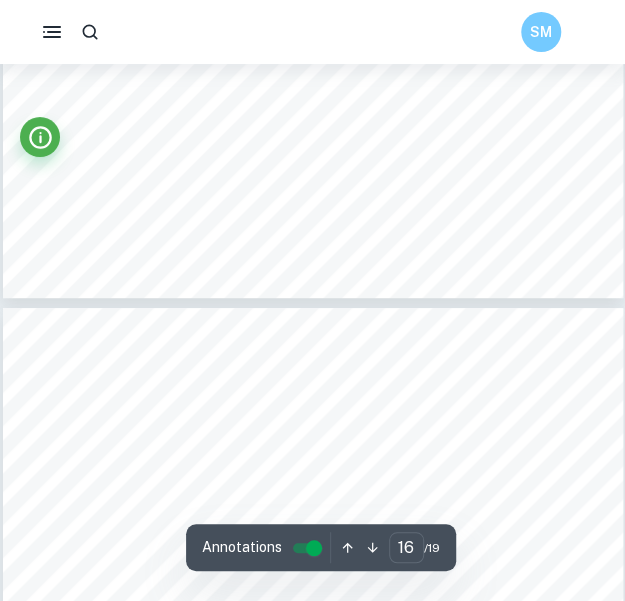 type on "17" 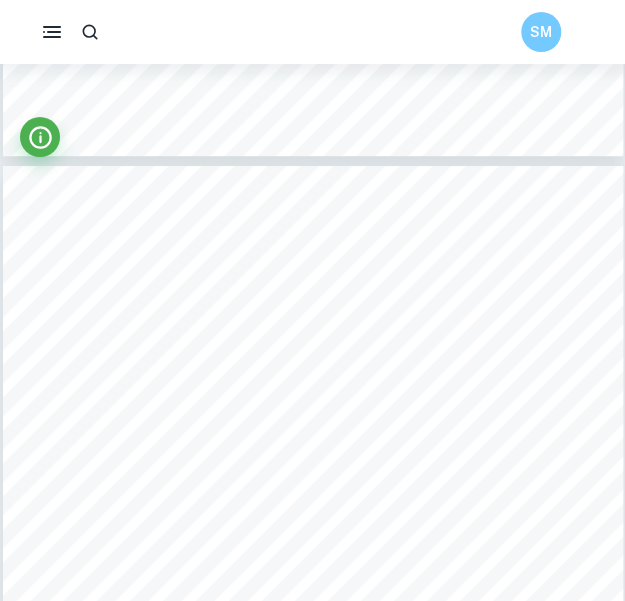 scroll, scrollTop: 13316, scrollLeft: 0, axis: vertical 